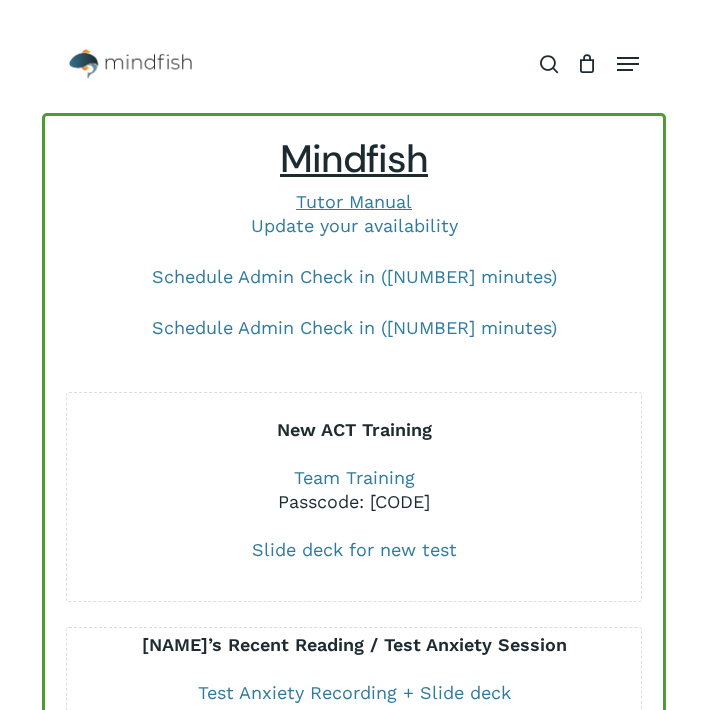 scroll, scrollTop: 0, scrollLeft: 0, axis: both 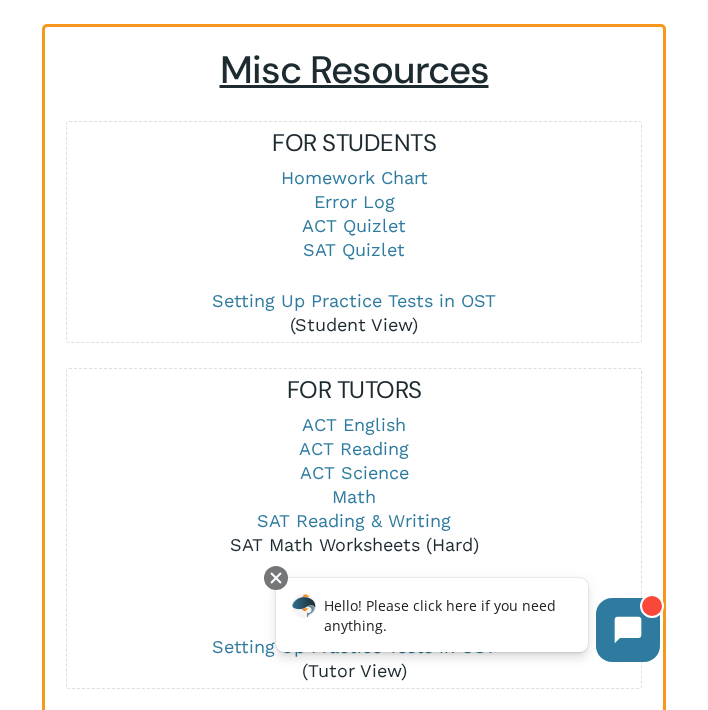 click on "SAT Math Worksheets (Hard)" at bounding box center (354, 544) 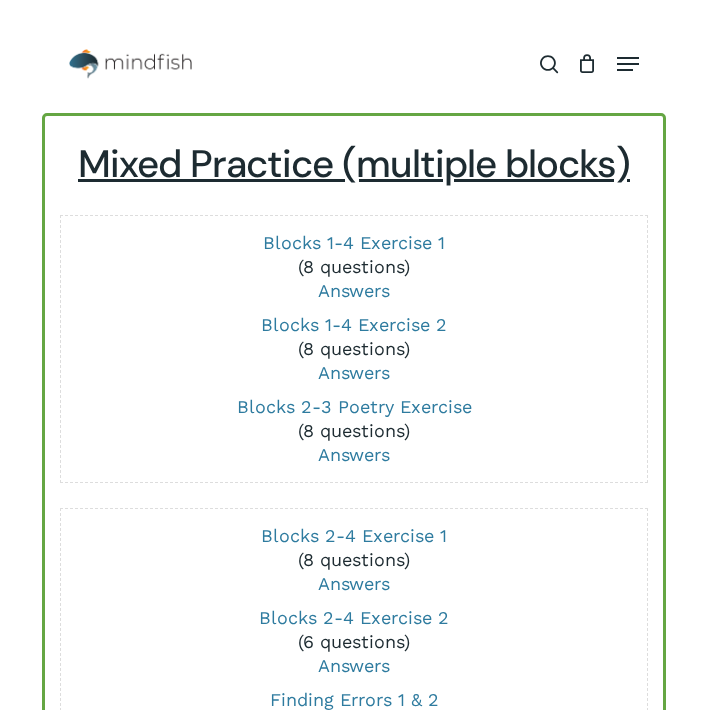 scroll, scrollTop: 1139, scrollLeft: 0, axis: vertical 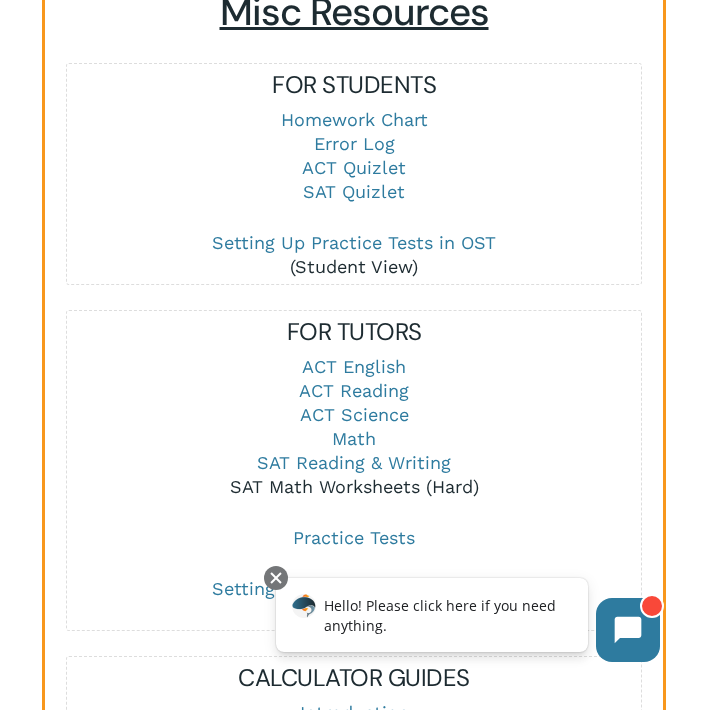 click on "SAT Math Worksheets (Hard)" at bounding box center (354, 486) 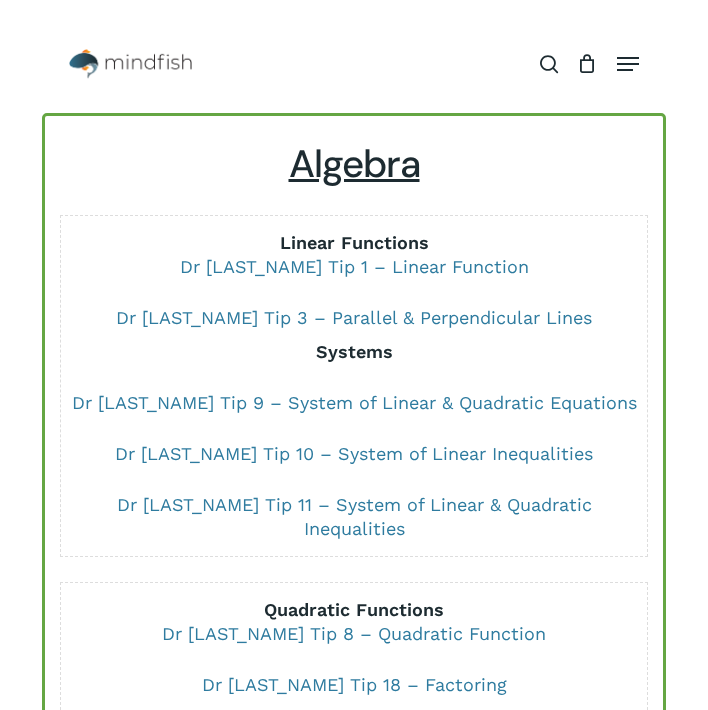 scroll, scrollTop: 0, scrollLeft: 0, axis: both 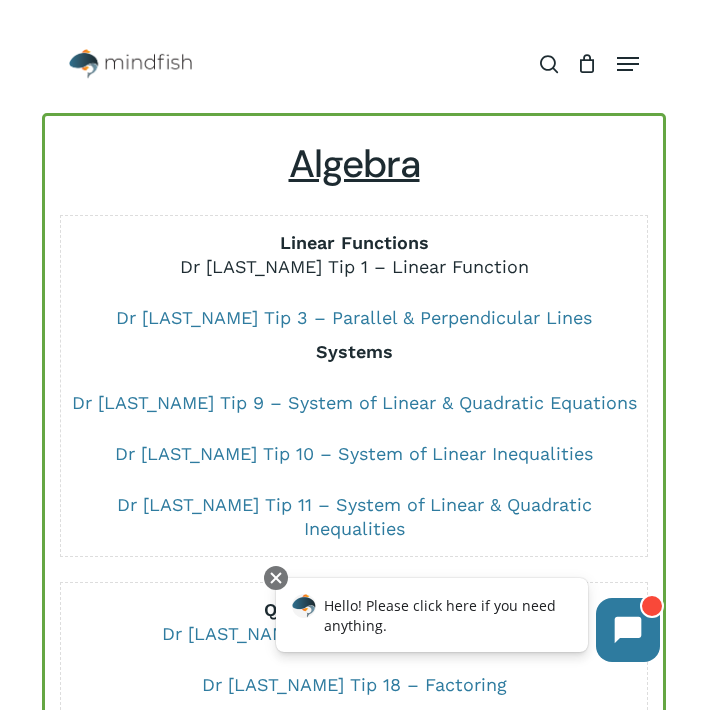 click on "Dr Chung Tip 1 – Linear Function" at bounding box center [354, 266] 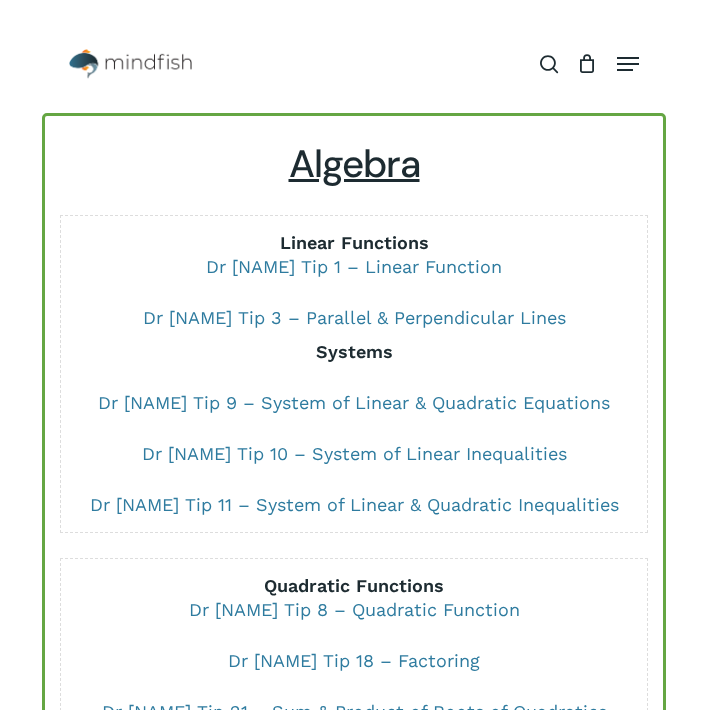 scroll, scrollTop: 0, scrollLeft: 0, axis: both 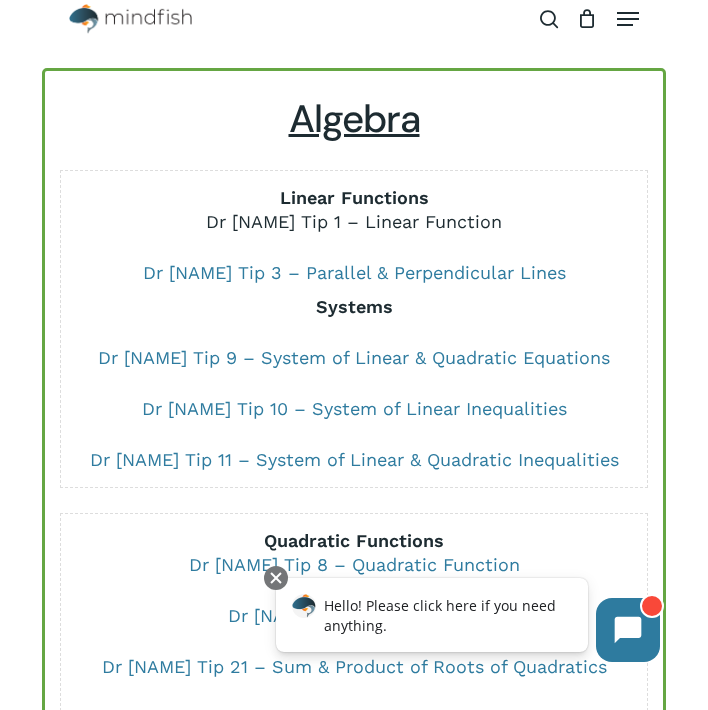 click on "[TITLE] [LAST] Tip 1 – Linear Function" at bounding box center [354, 221] 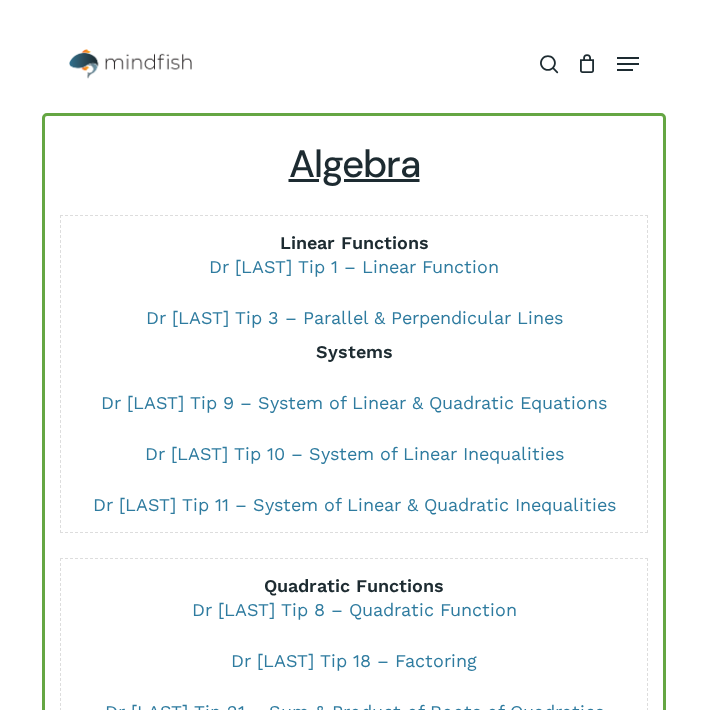 scroll, scrollTop: 45, scrollLeft: 0, axis: vertical 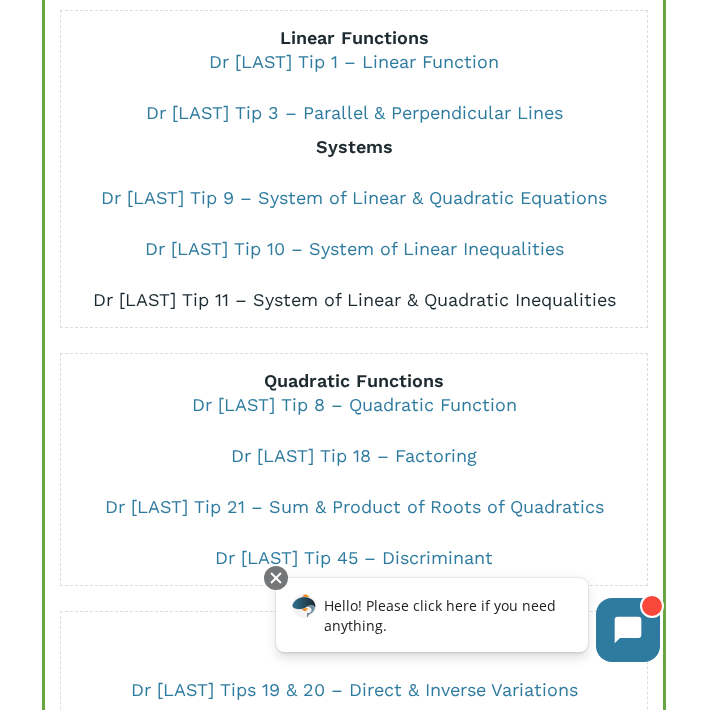 click on "Dr [NAME] Tip 11 – System of Linear & Quadratic Inequalities" at bounding box center (354, 299) 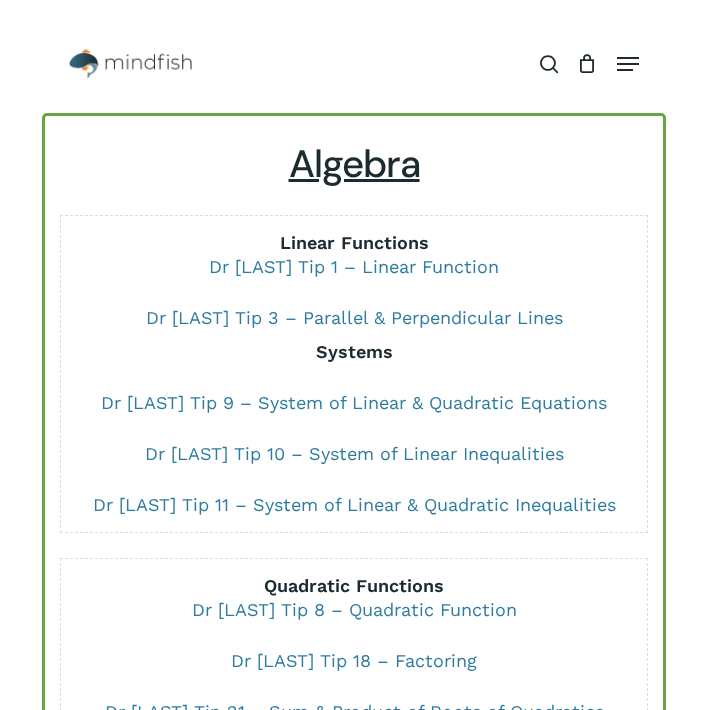 scroll, scrollTop: 205, scrollLeft: 0, axis: vertical 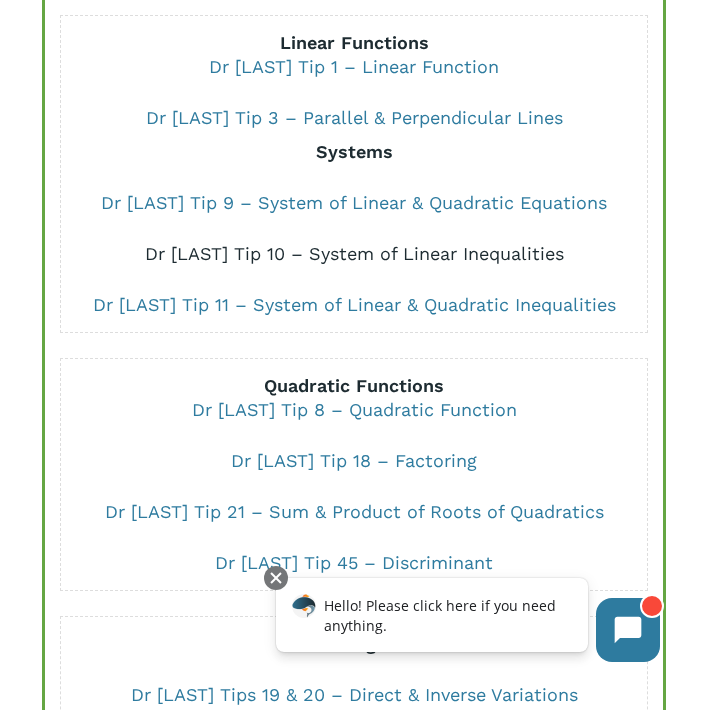 click on "Dr [LAST] Tip 10 – System of Linear Inequalities" at bounding box center [354, 253] 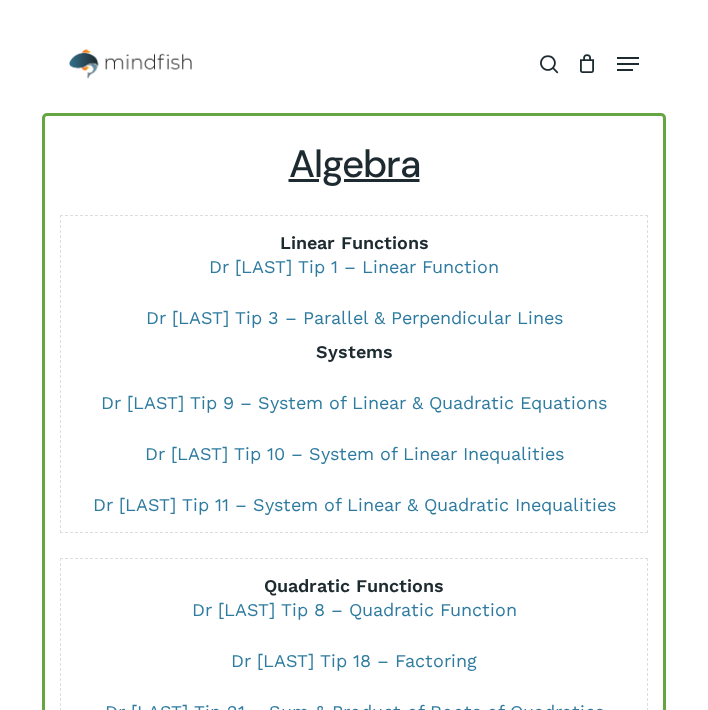scroll, scrollTop: 200, scrollLeft: 0, axis: vertical 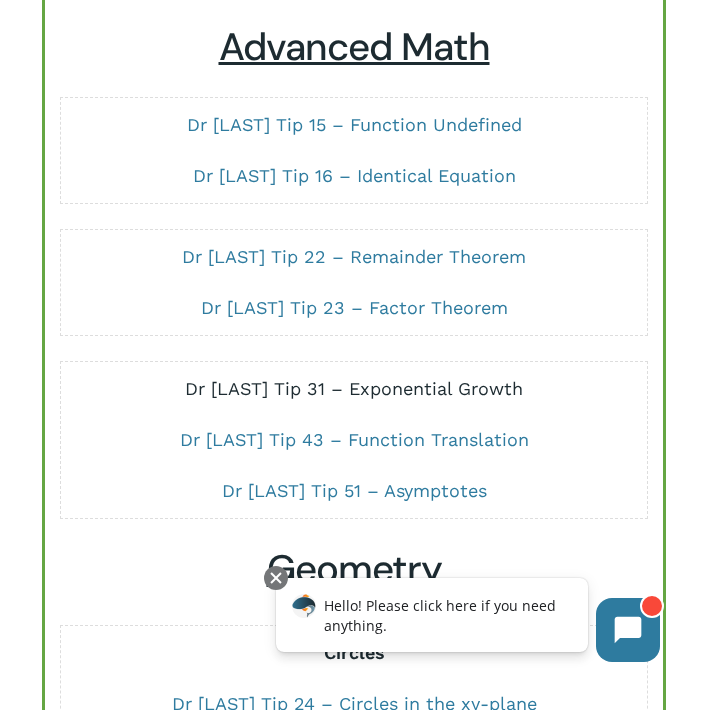 click on "Dr [LAST] Tip 31 – Exponential Growth" at bounding box center [354, 388] 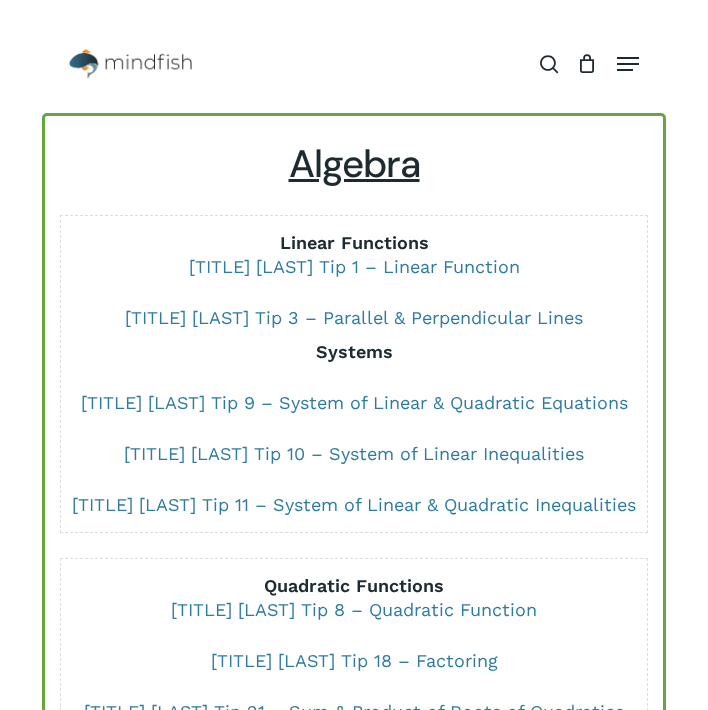 scroll, scrollTop: 1028, scrollLeft: 0, axis: vertical 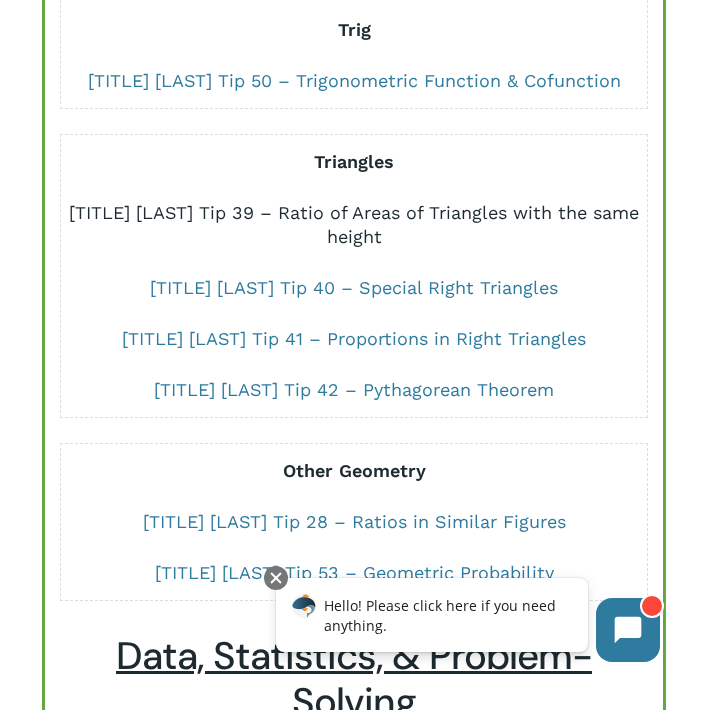 click on "Dr [LAST] Tip 39 – Ratio of Areas of Triangles with the same height" at bounding box center [354, 224] 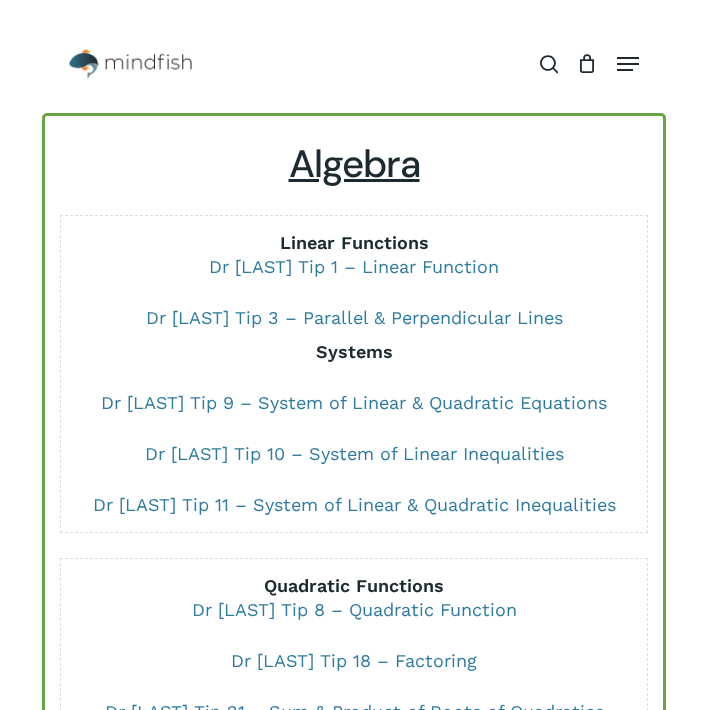 scroll, scrollTop: 1804, scrollLeft: 0, axis: vertical 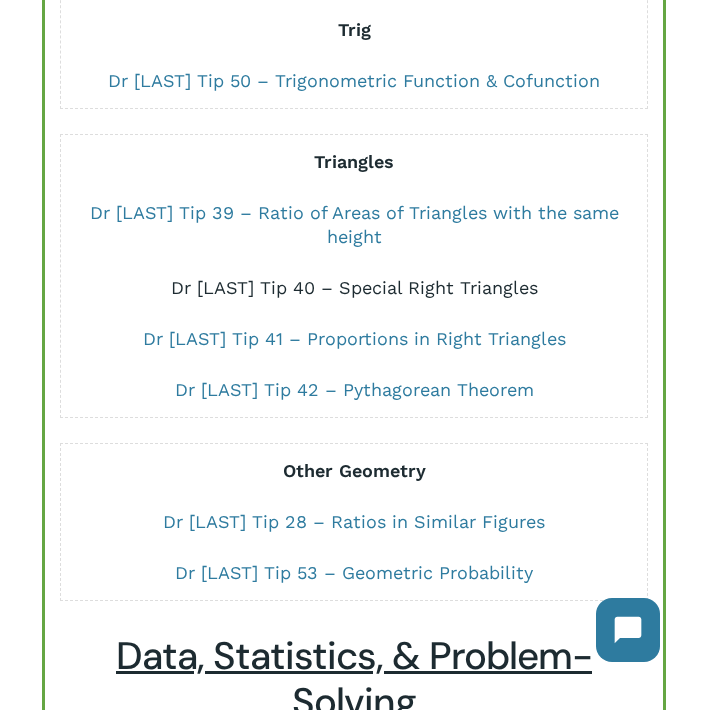 click on "Dr [LAST] Tip 40 – Special Right Triangles" at bounding box center [354, 287] 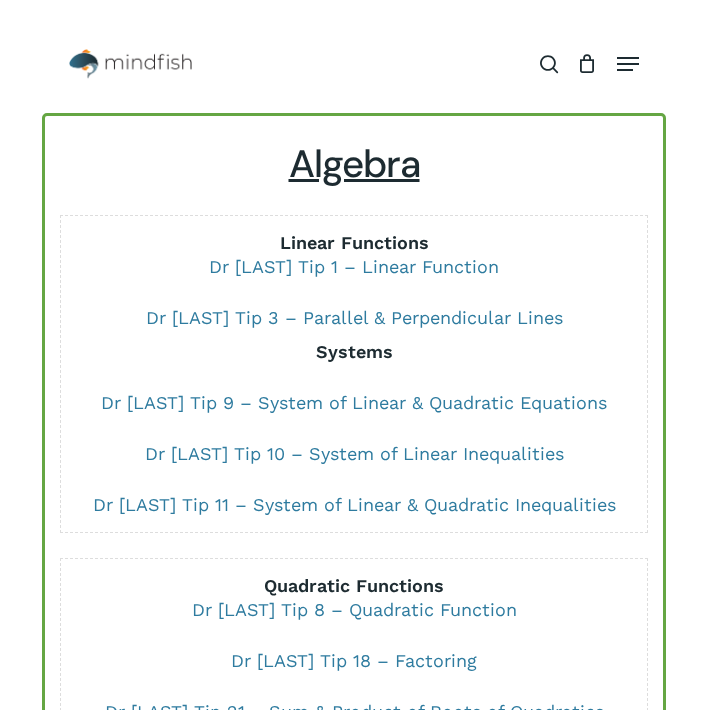 scroll, scrollTop: 1804, scrollLeft: 0, axis: vertical 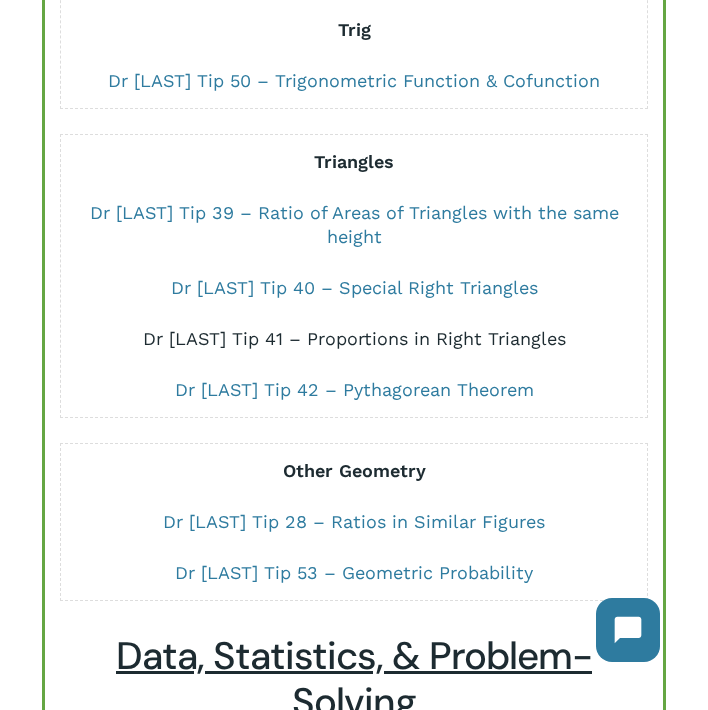 click on "[TITLE] [LAST] Tip 41 – Proportions in Right Triangles" at bounding box center [354, 338] 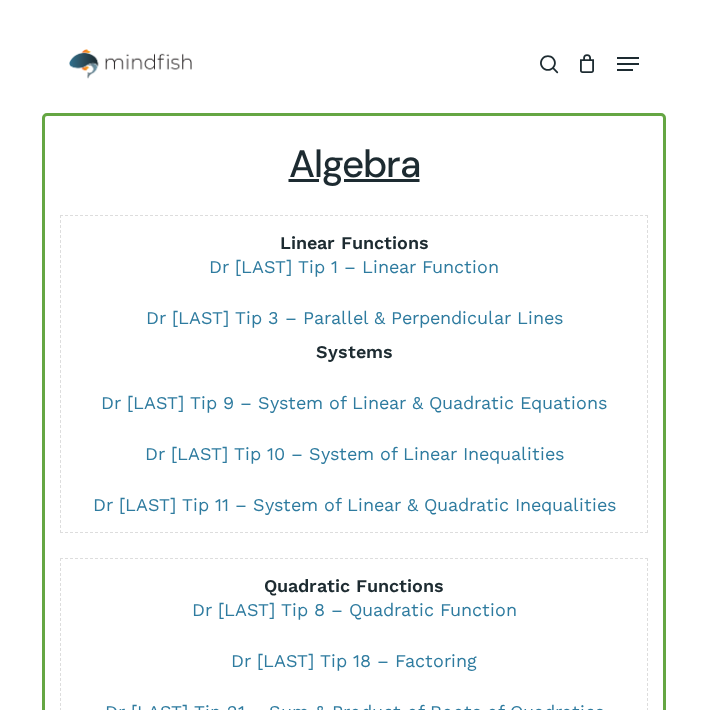 scroll, scrollTop: 1804, scrollLeft: 0, axis: vertical 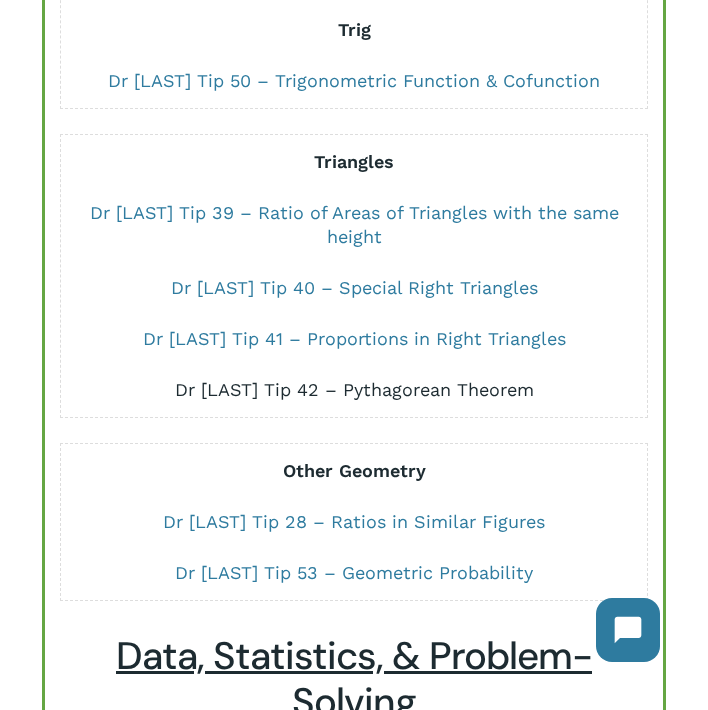 click on "[TITLE] [LAST] Tip 42 – Pythagorean Theorem" at bounding box center (354, 389) 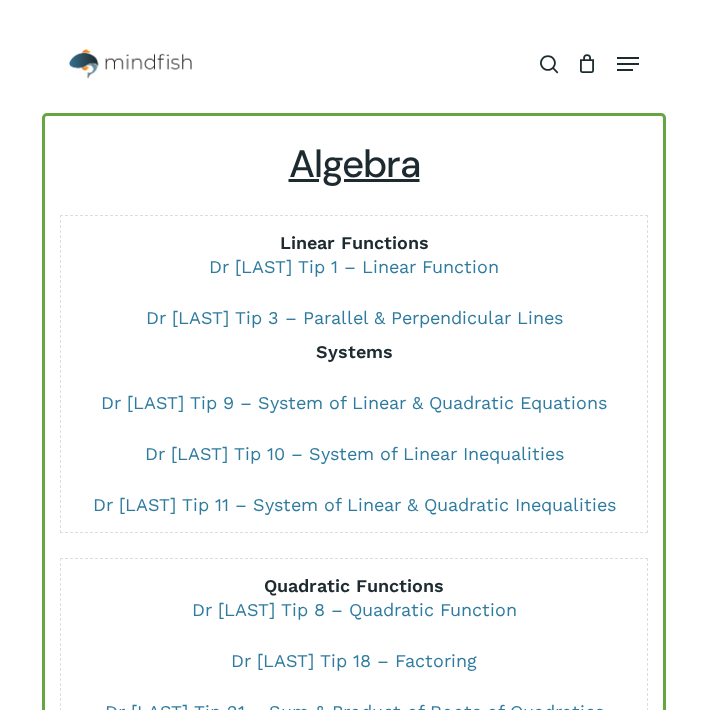 scroll, scrollTop: 1804, scrollLeft: 0, axis: vertical 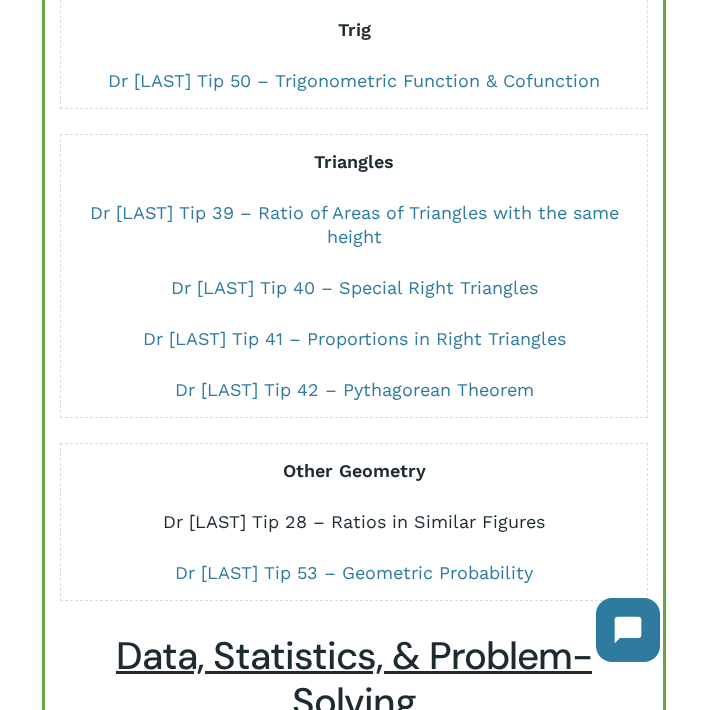 click on "Dr [LAST] Tip 28 – Ratios in Similar Figures" at bounding box center (354, 521) 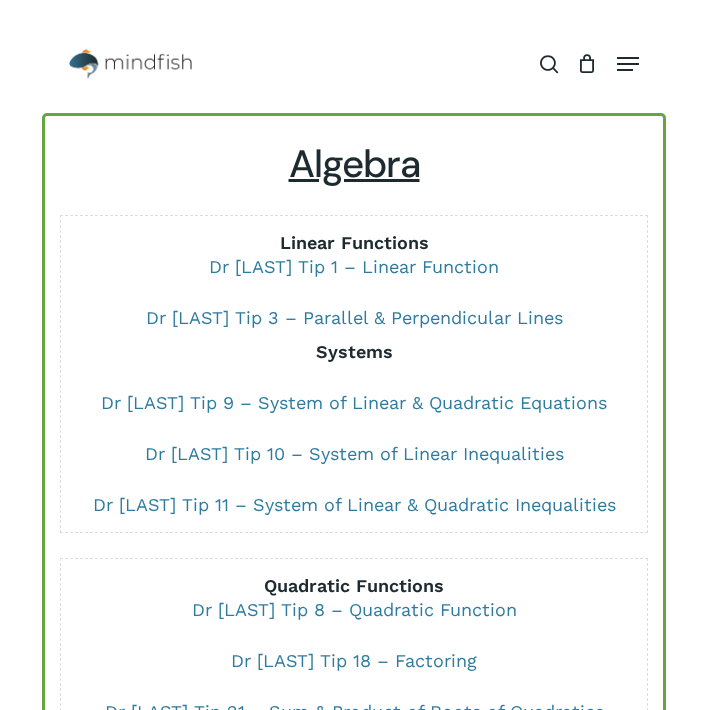 scroll, scrollTop: 0, scrollLeft: 0, axis: both 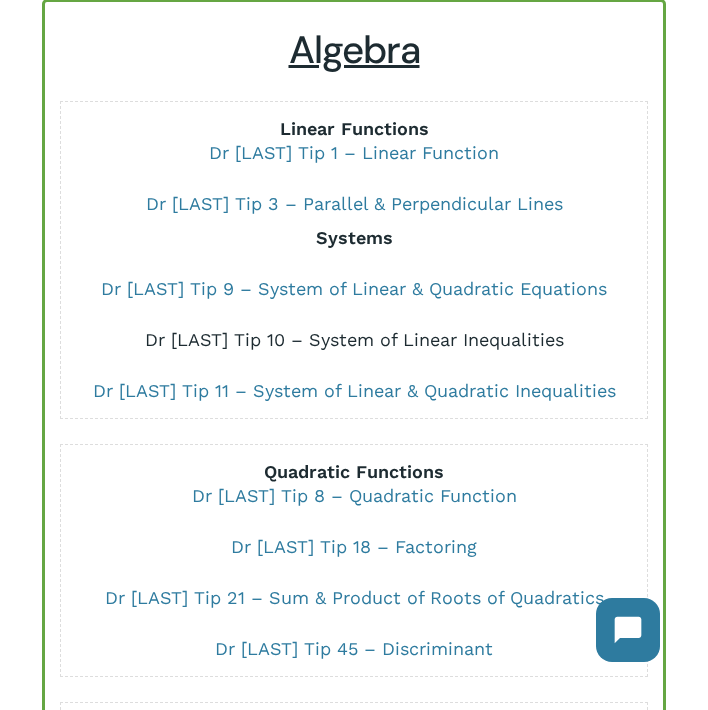 click on "Dr [LAST] Tip 10 – System of Linear Inequalities" at bounding box center (354, 339) 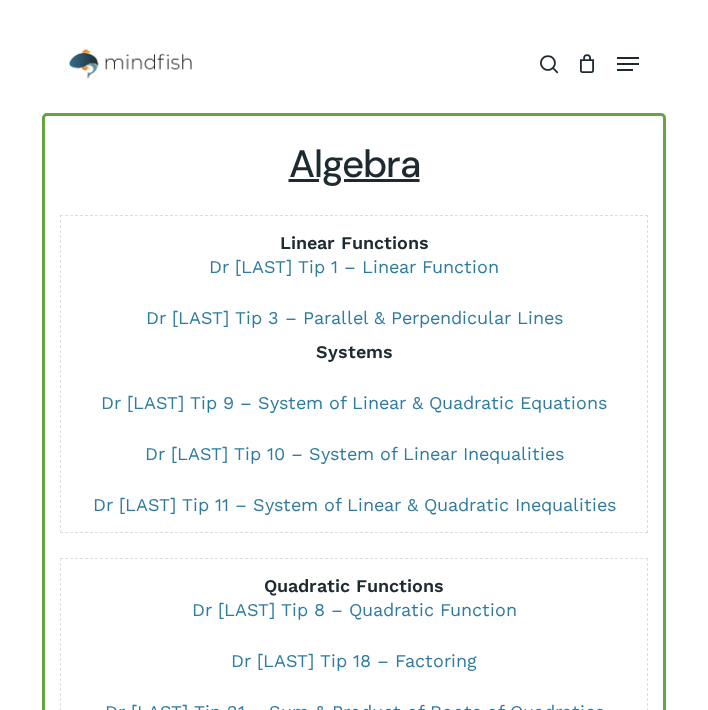 scroll, scrollTop: 114, scrollLeft: 0, axis: vertical 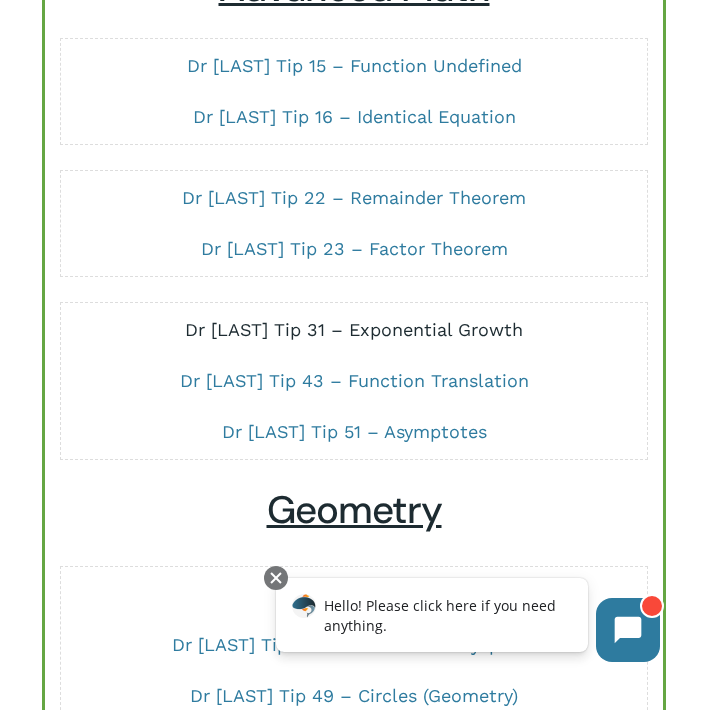 click on "Dr [LAST] Tip 31 – Exponential Growth" at bounding box center [354, 329] 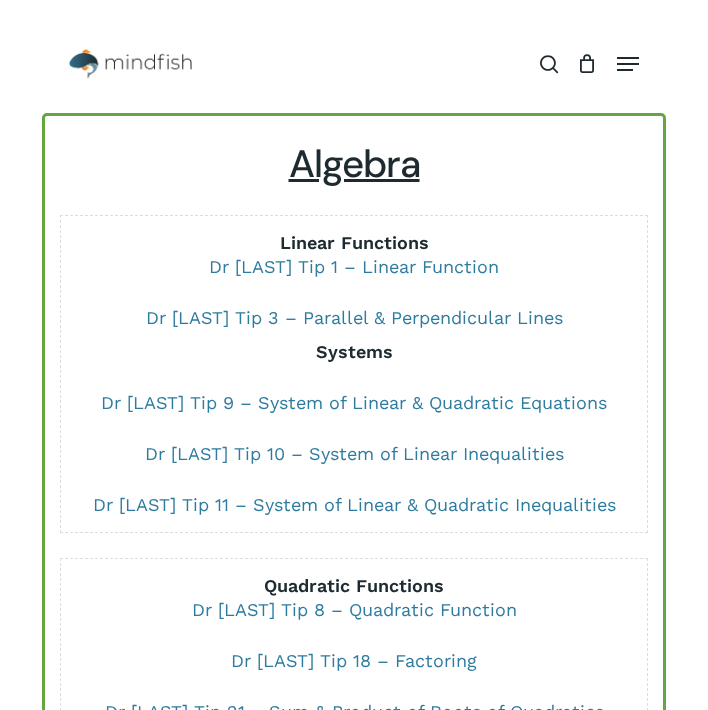 scroll, scrollTop: 1087, scrollLeft: 0, axis: vertical 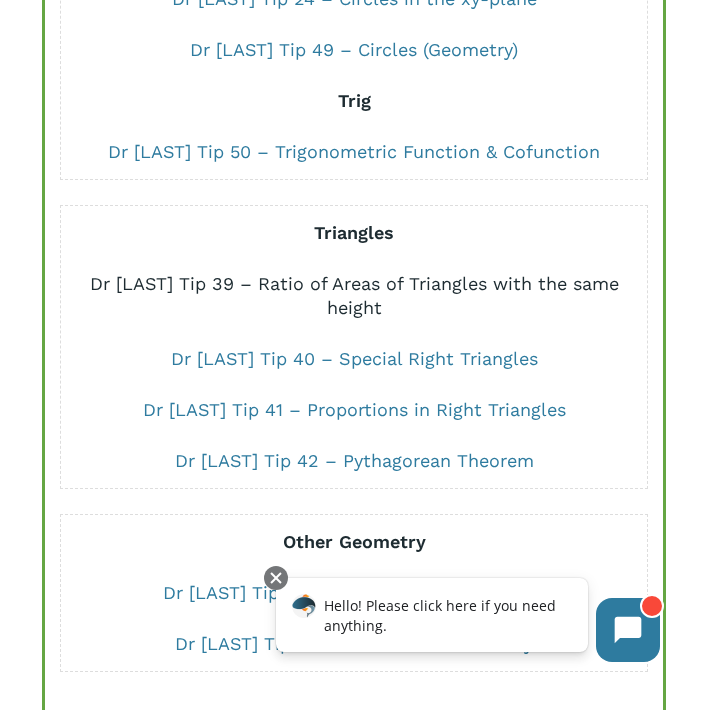 click on "Dr [LAST] Tip 39 – Ratio of Areas of Triangles with the same height" at bounding box center [354, 295] 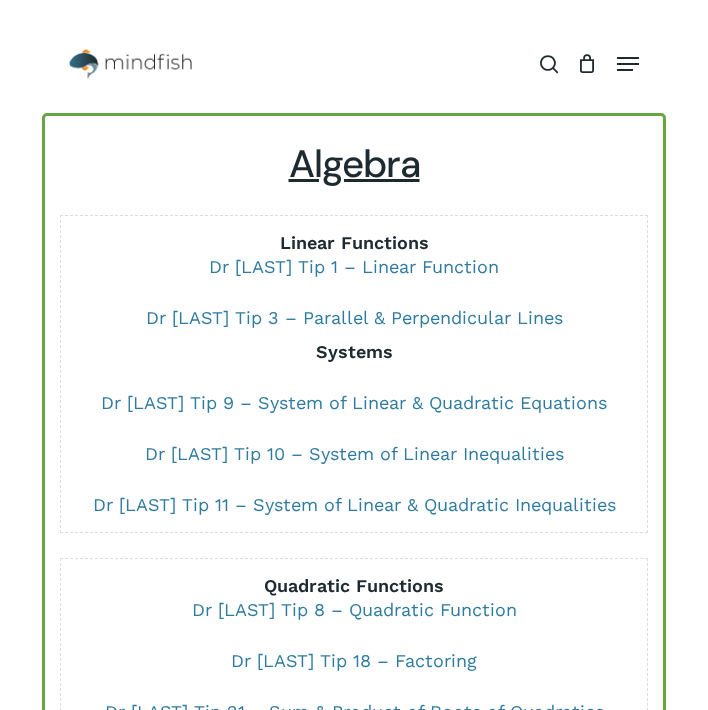 scroll, scrollTop: 1733, scrollLeft: 0, axis: vertical 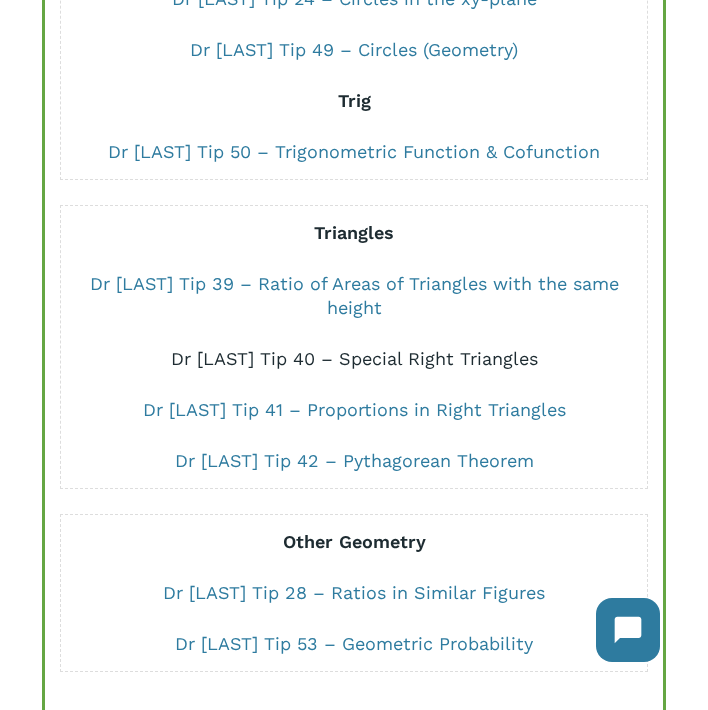 click on "Dr [LAST] Tip 40 – Special Right Triangles" at bounding box center (354, 358) 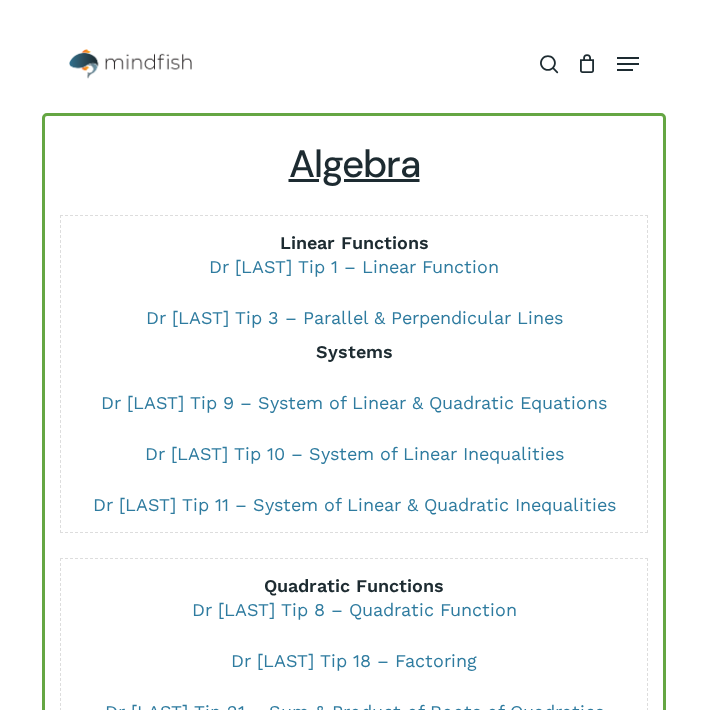 scroll, scrollTop: 1733, scrollLeft: 0, axis: vertical 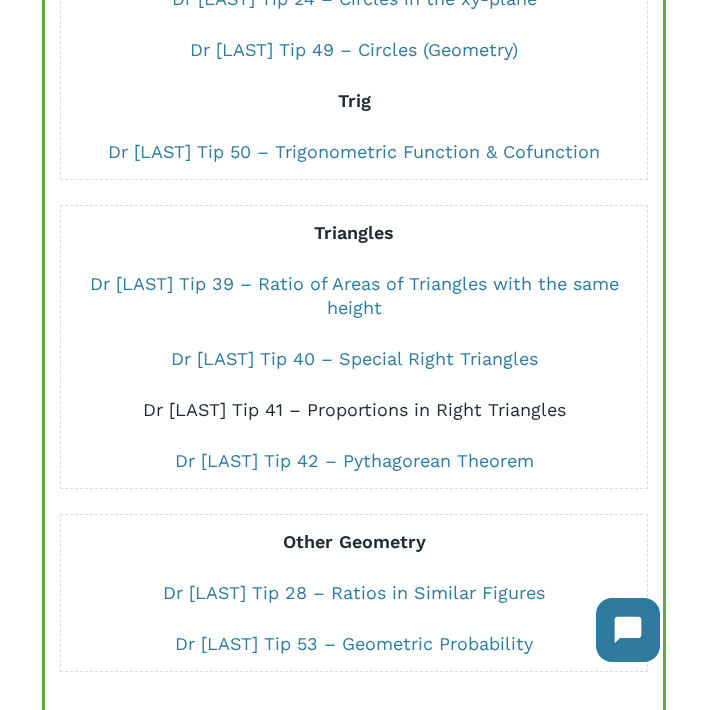 click on "Dr [LAST] Tip 41 – Proportions in Right Triangles" at bounding box center [354, 409] 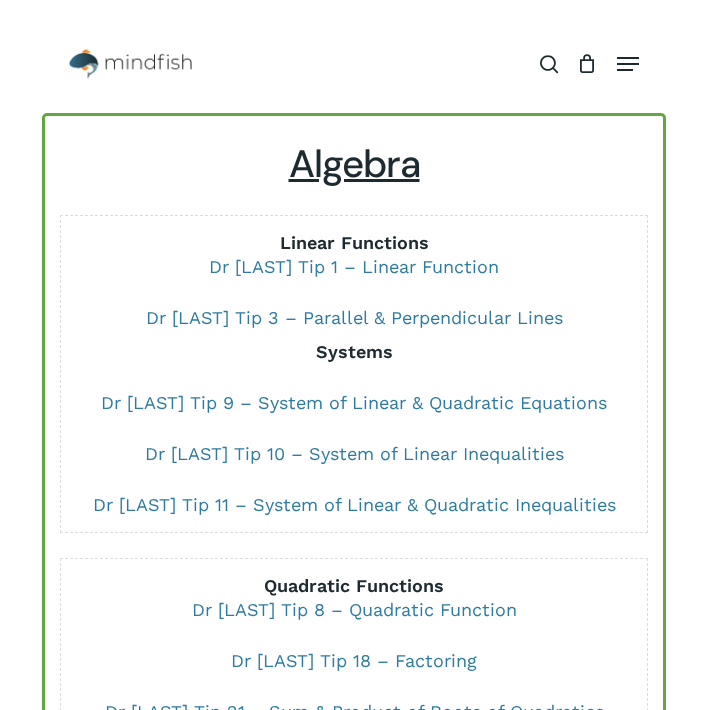 scroll, scrollTop: 1733, scrollLeft: 0, axis: vertical 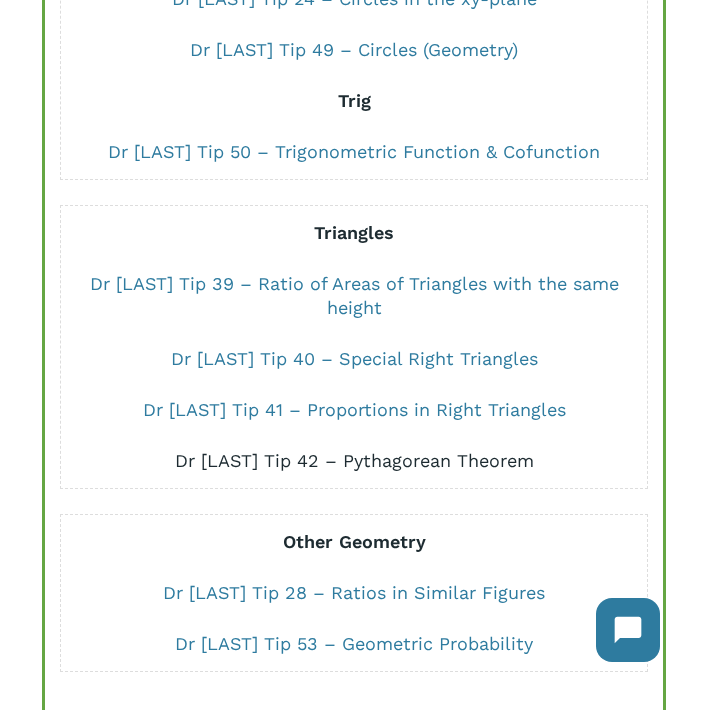 click on "Dr [LAST] Tip 42 – Pythagorean Theorem" at bounding box center (354, 460) 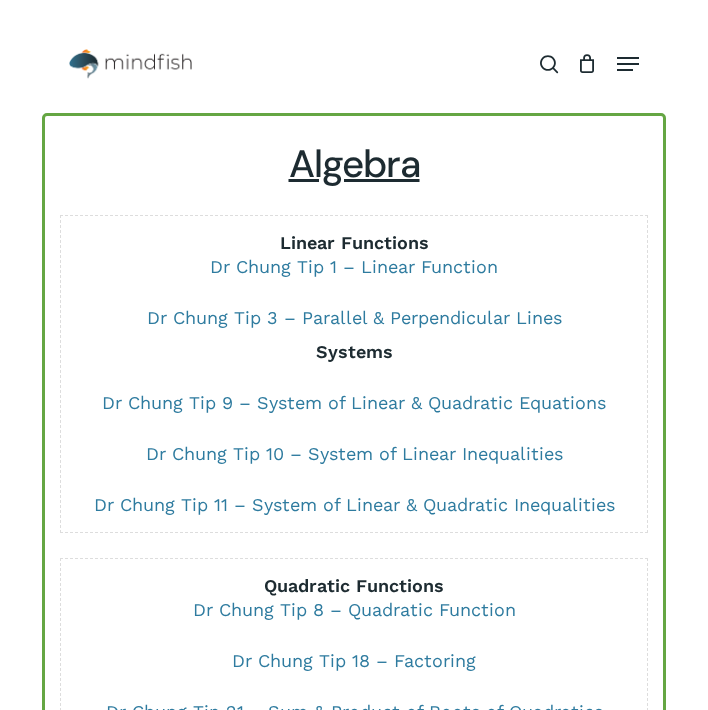 scroll, scrollTop: 1733, scrollLeft: 0, axis: vertical 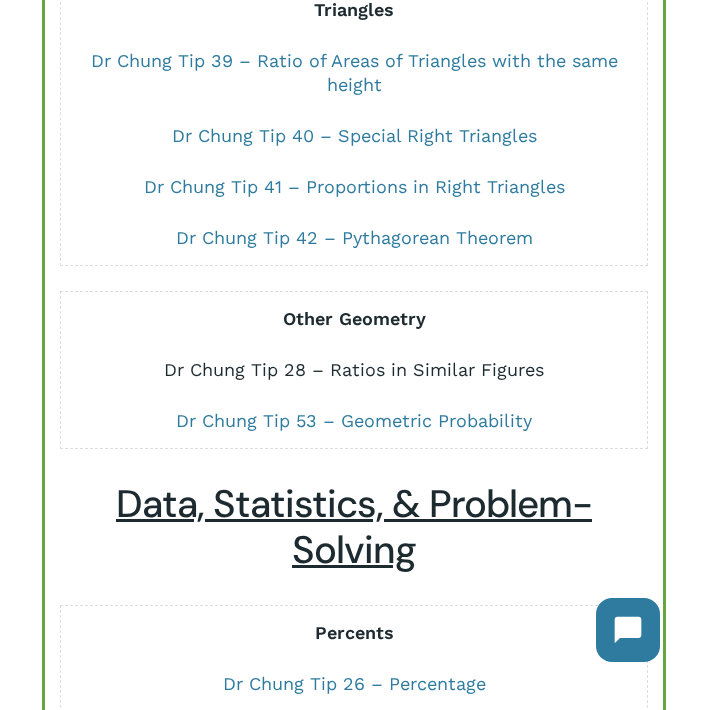 click on "Dr [LAST] Tip 28 – Ratios in Similar Figures" at bounding box center (354, 369) 